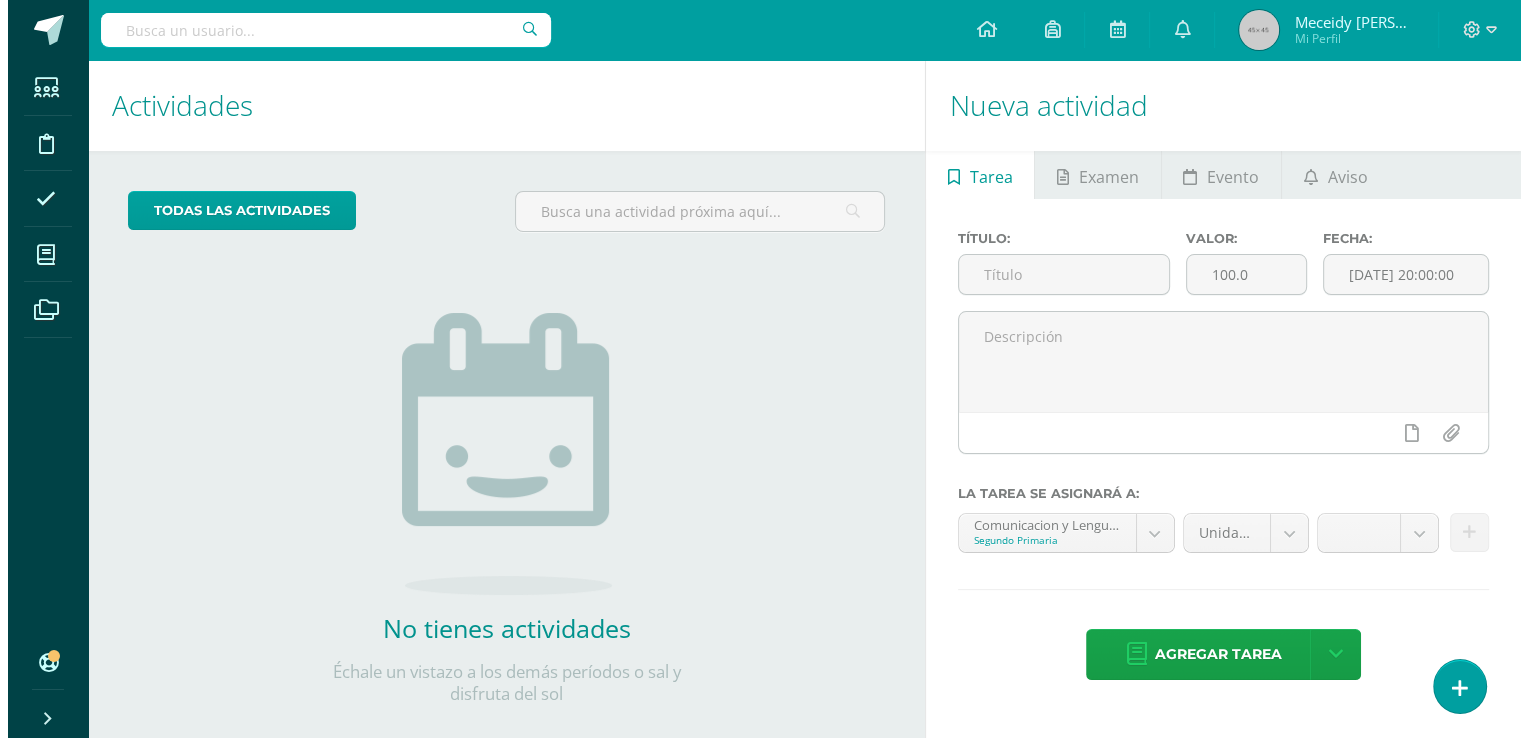 scroll, scrollTop: 0, scrollLeft: 0, axis: both 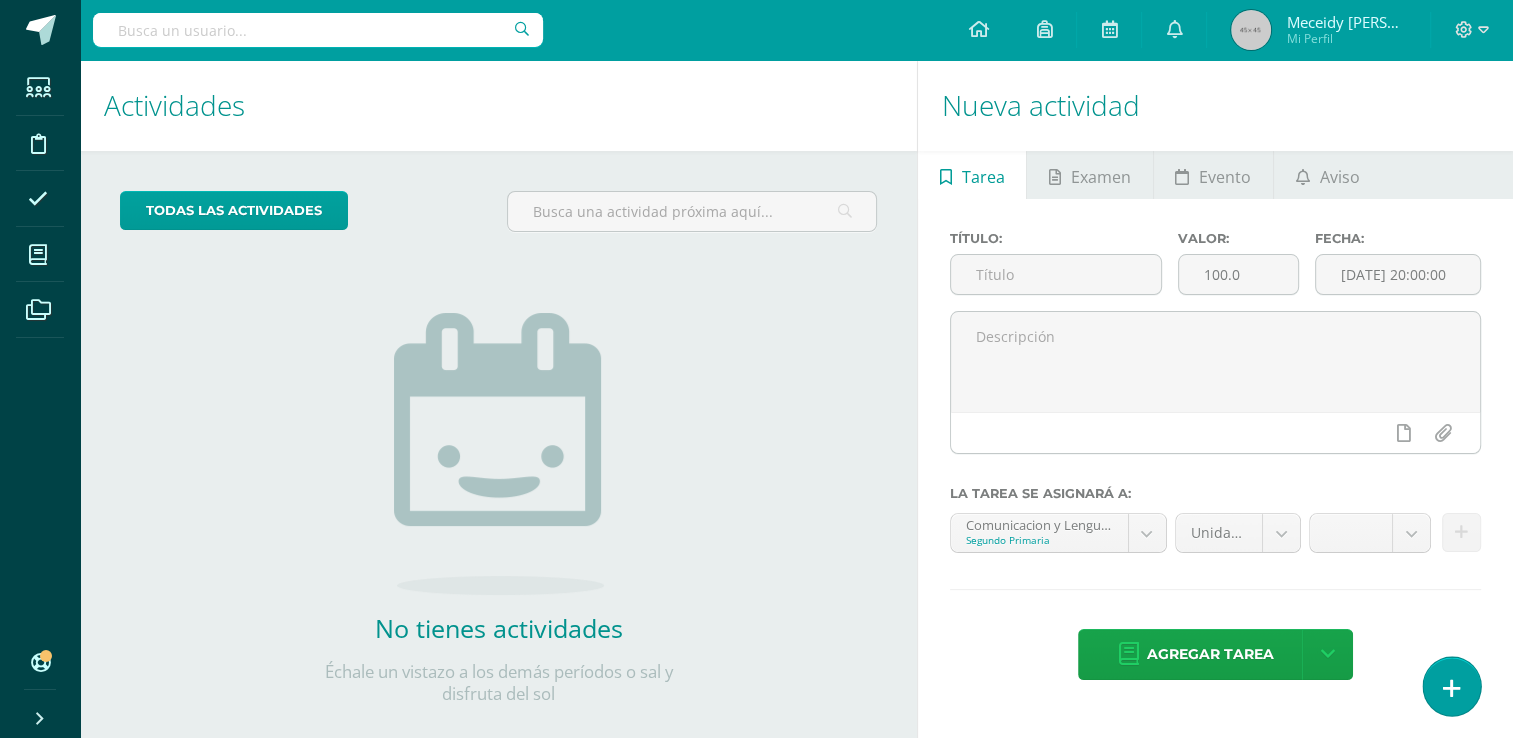 click at bounding box center [1451, 686] 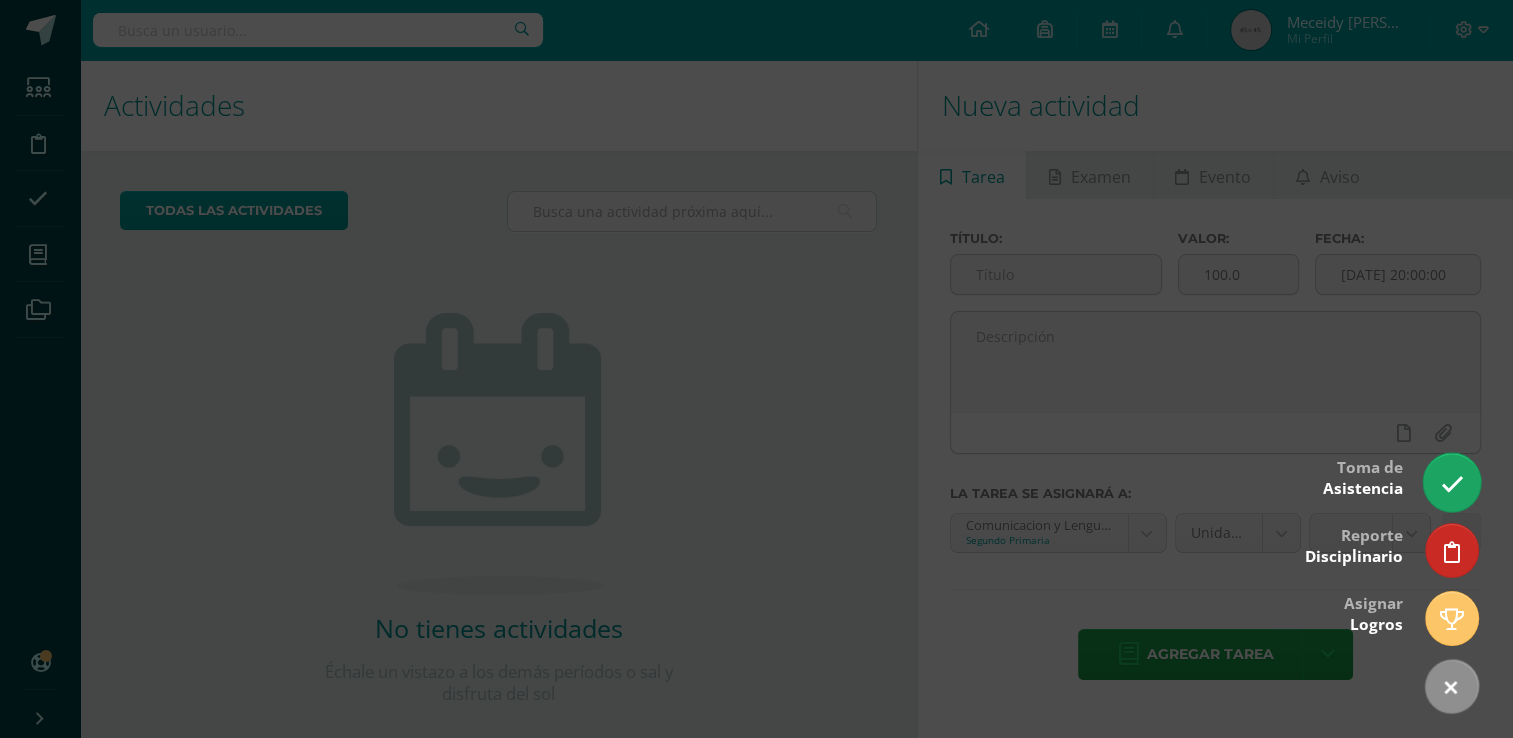 click at bounding box center [1451, 482] 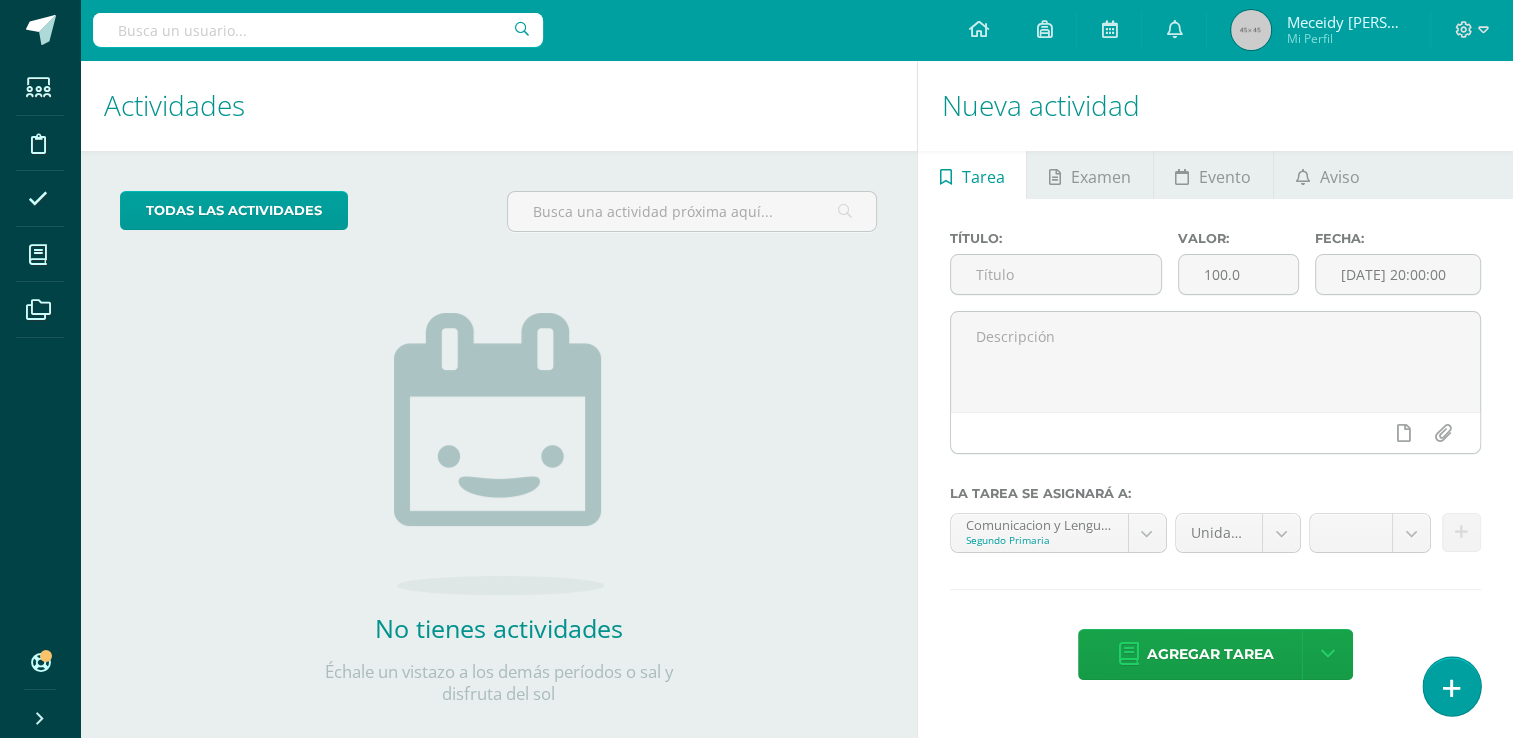 click at bounding box center (1452, 688) 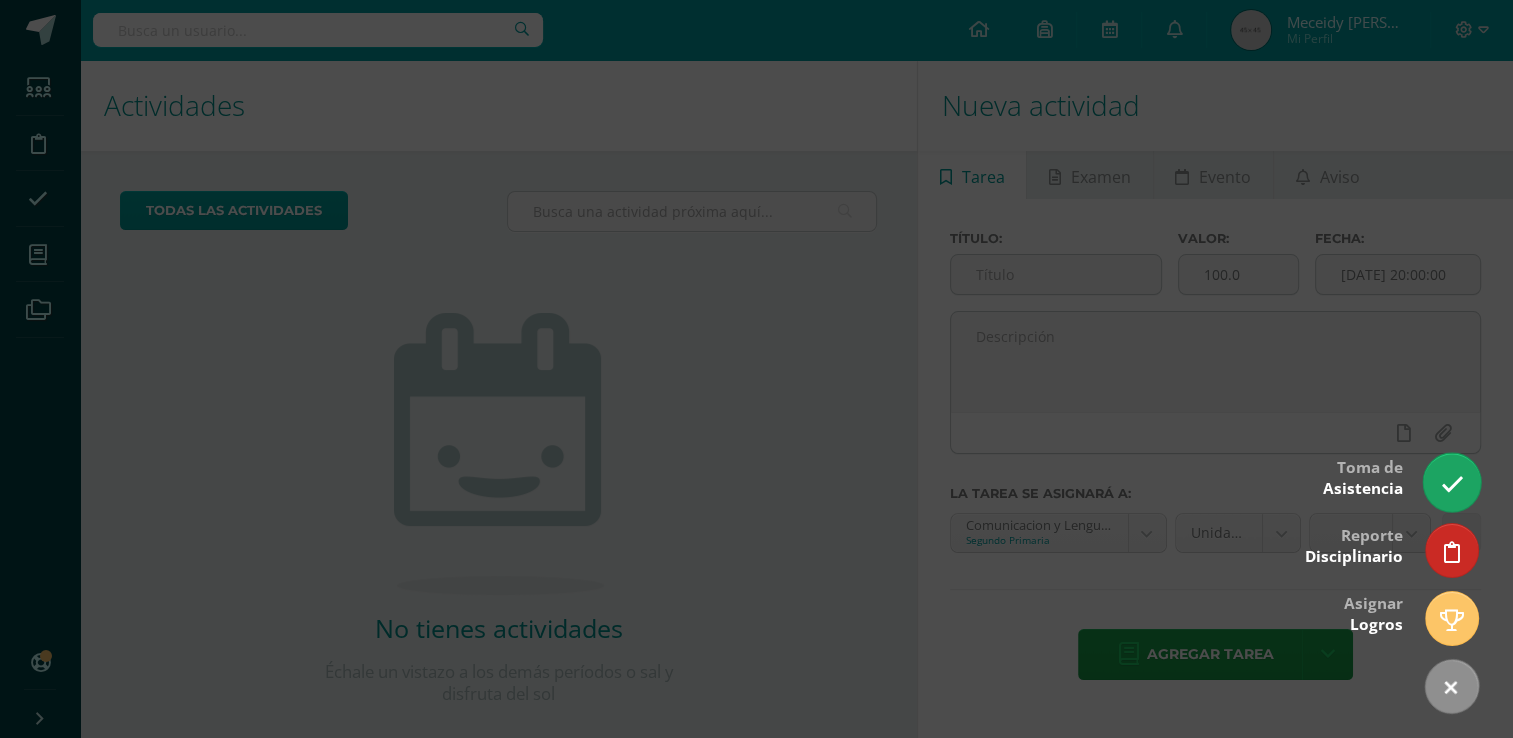 click at bounding box center [1451, 482] 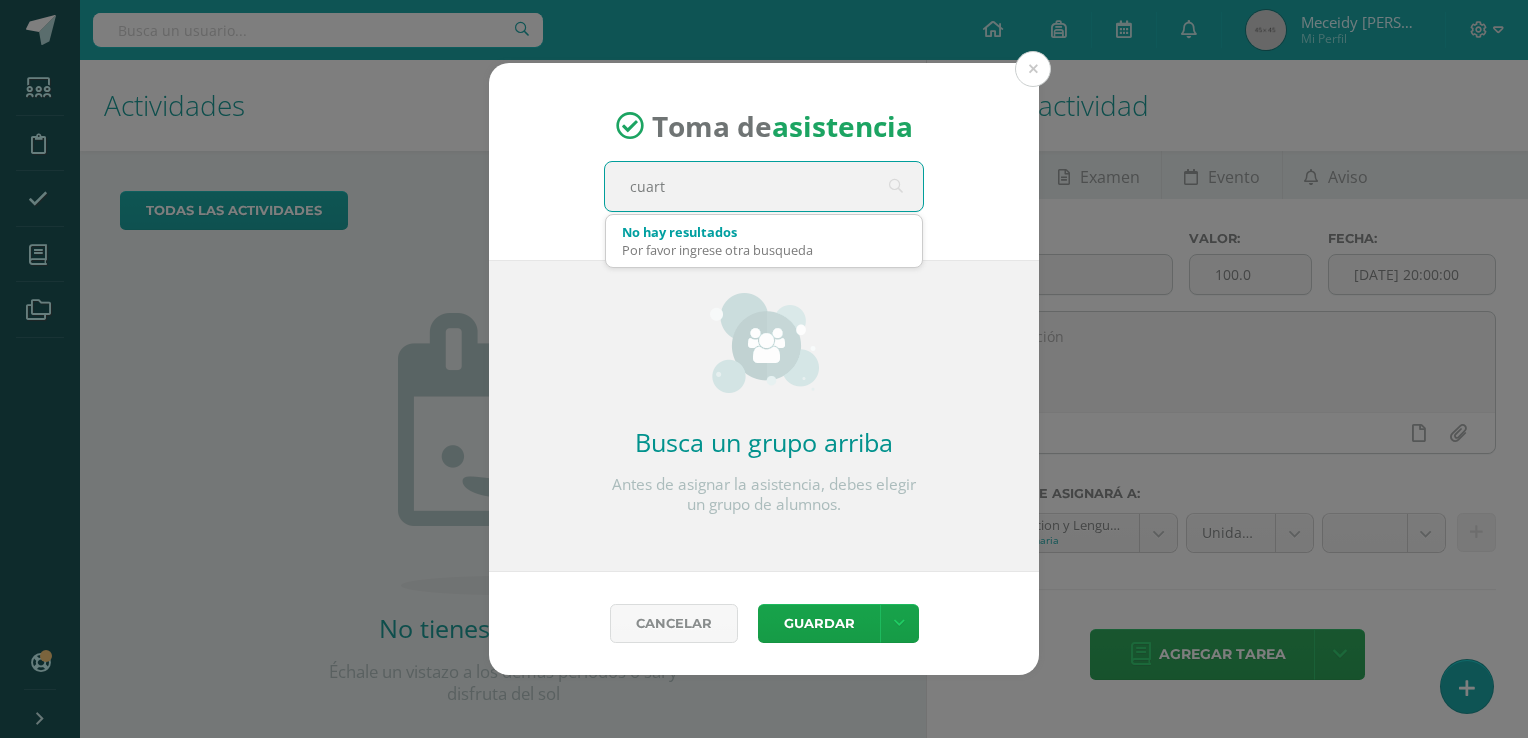 type on "cuarto" 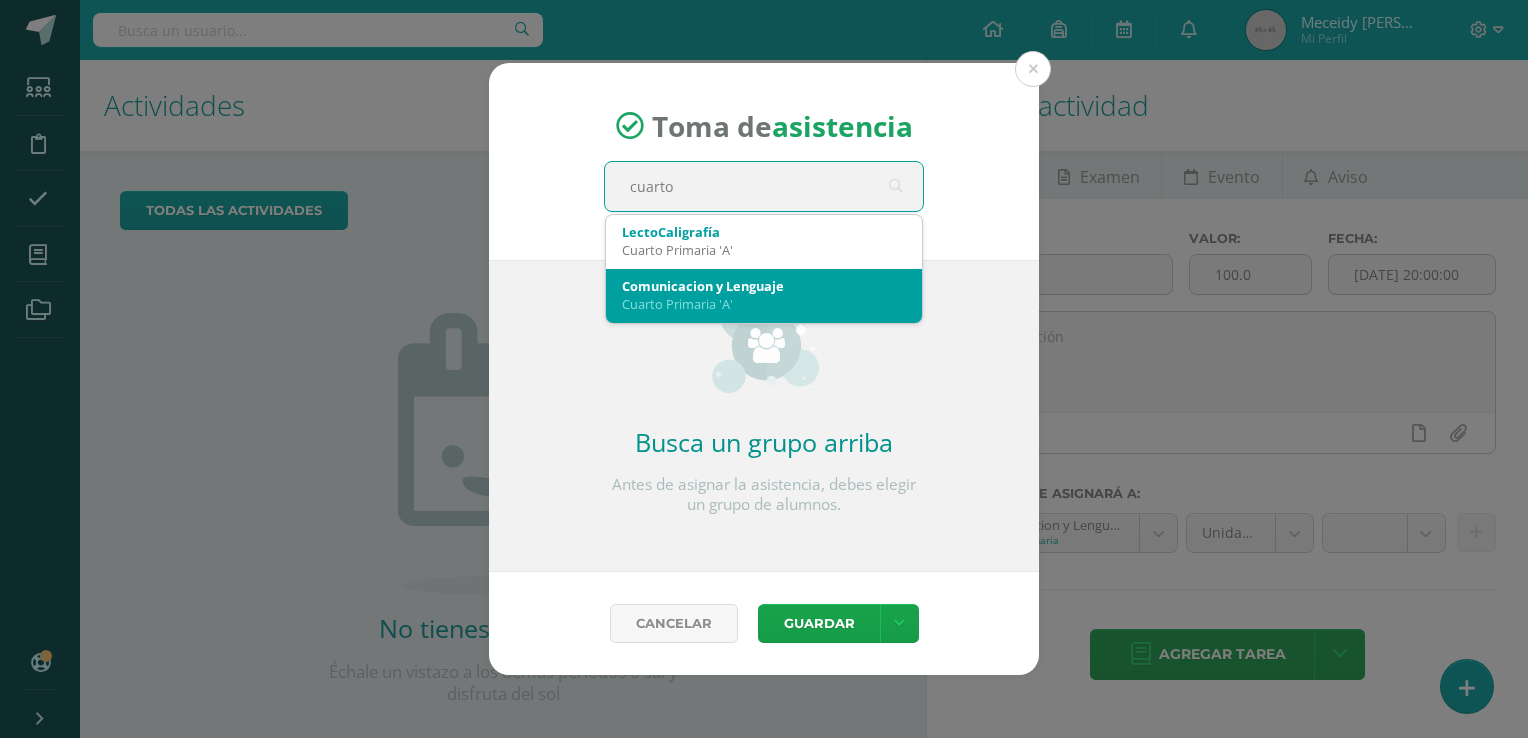 click on "Cuarto Primaria 'A'" at bounding box center (764, 304) 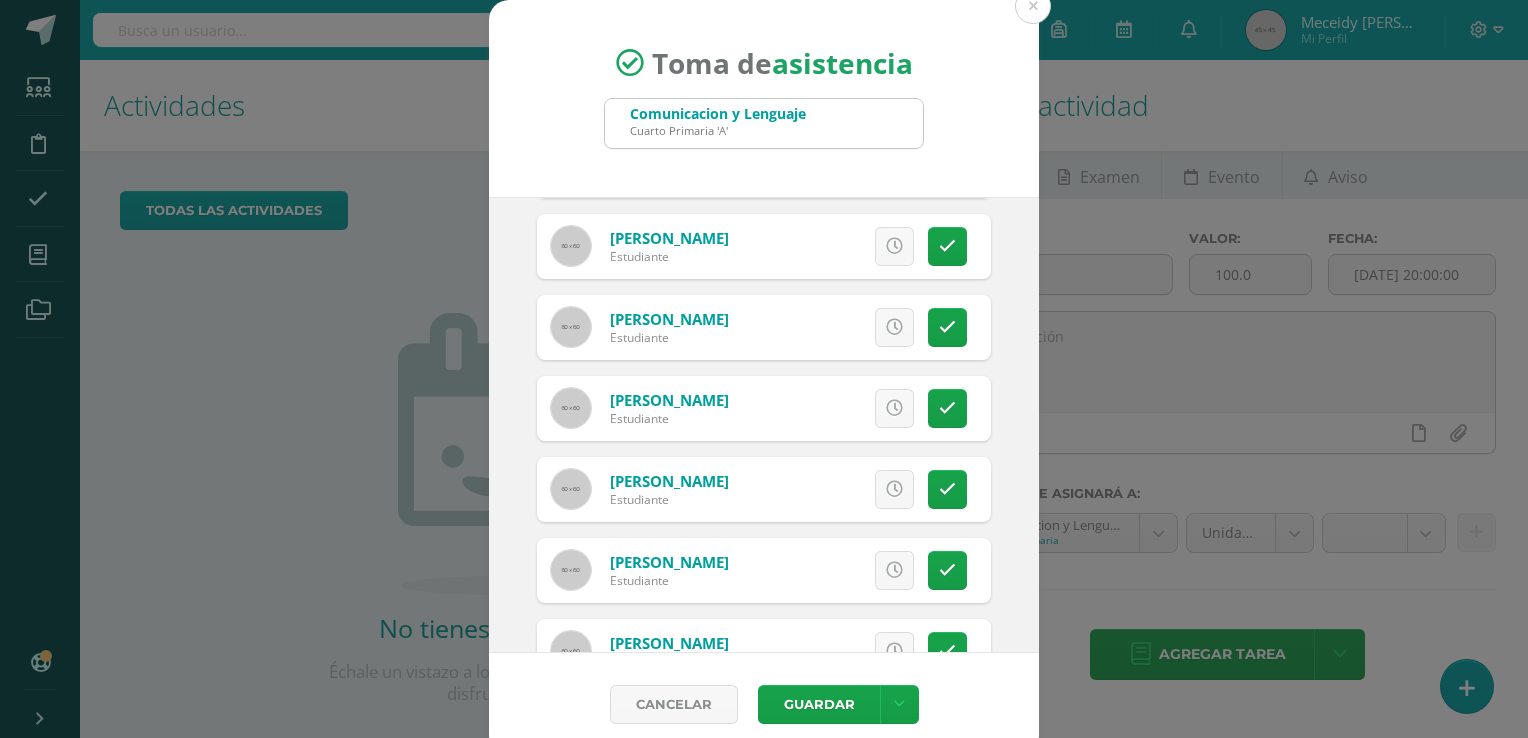 scroll, scrollTop: 0, scrollLeft: 0, axis: both 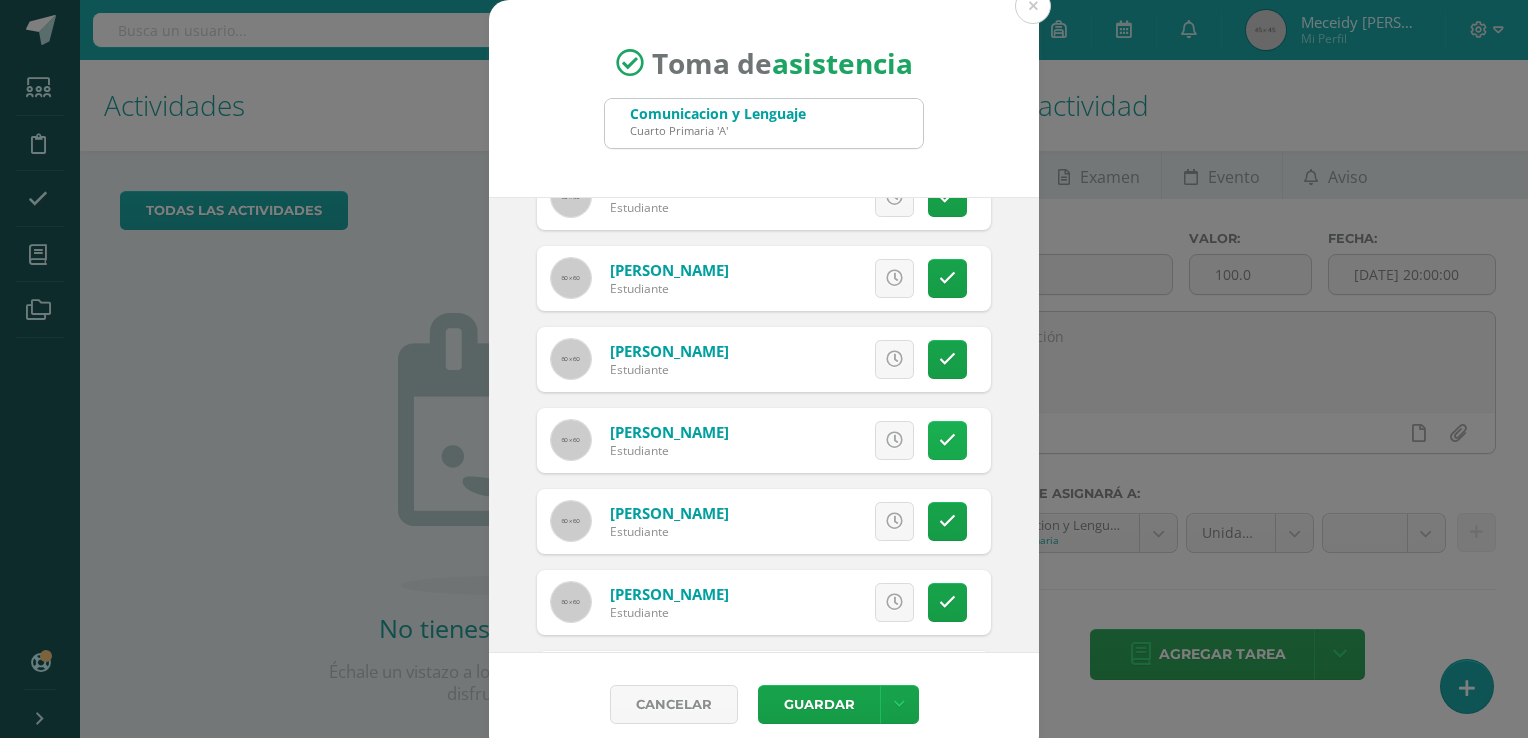 click at bounding box center [947, 440] 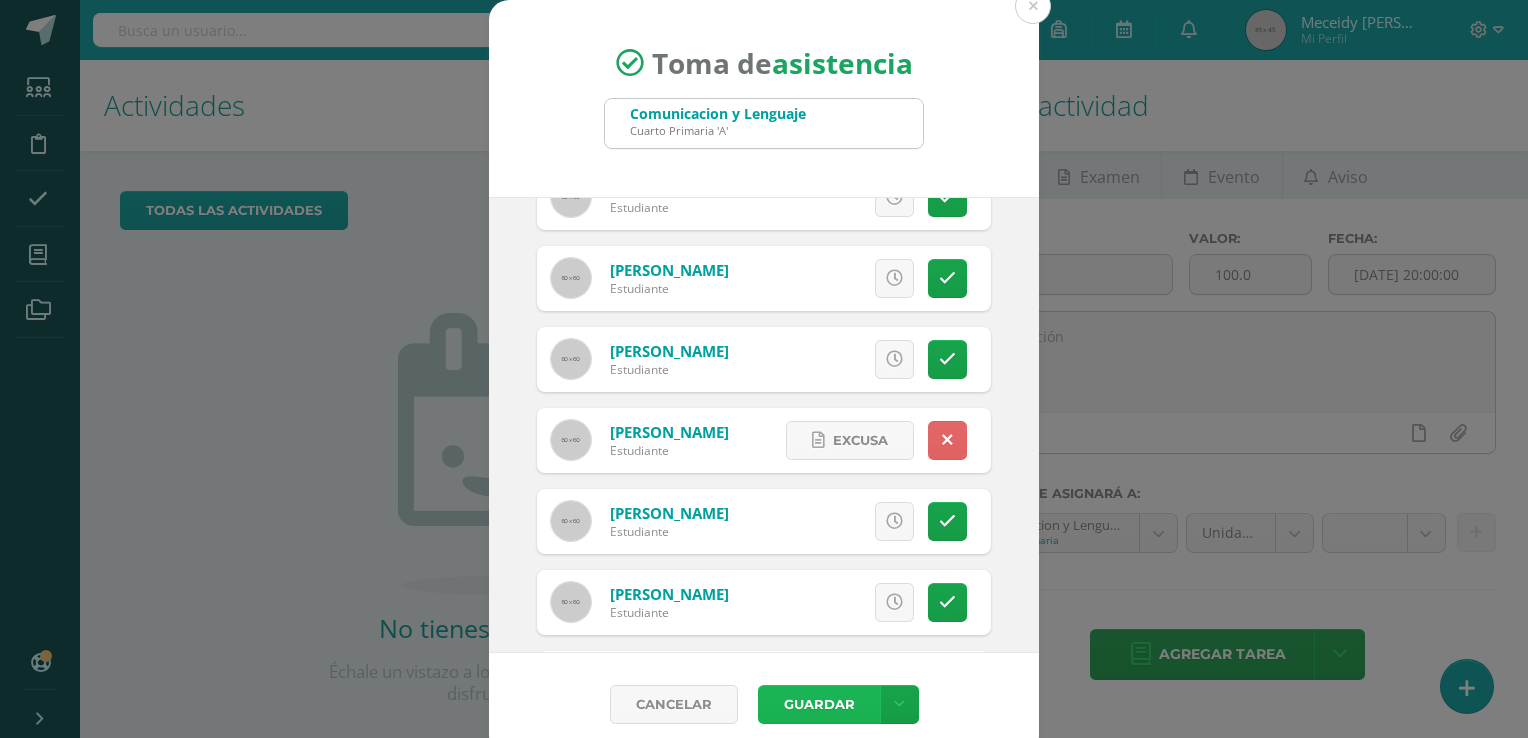 click on "Guardar" at bounding box center (819, 704) 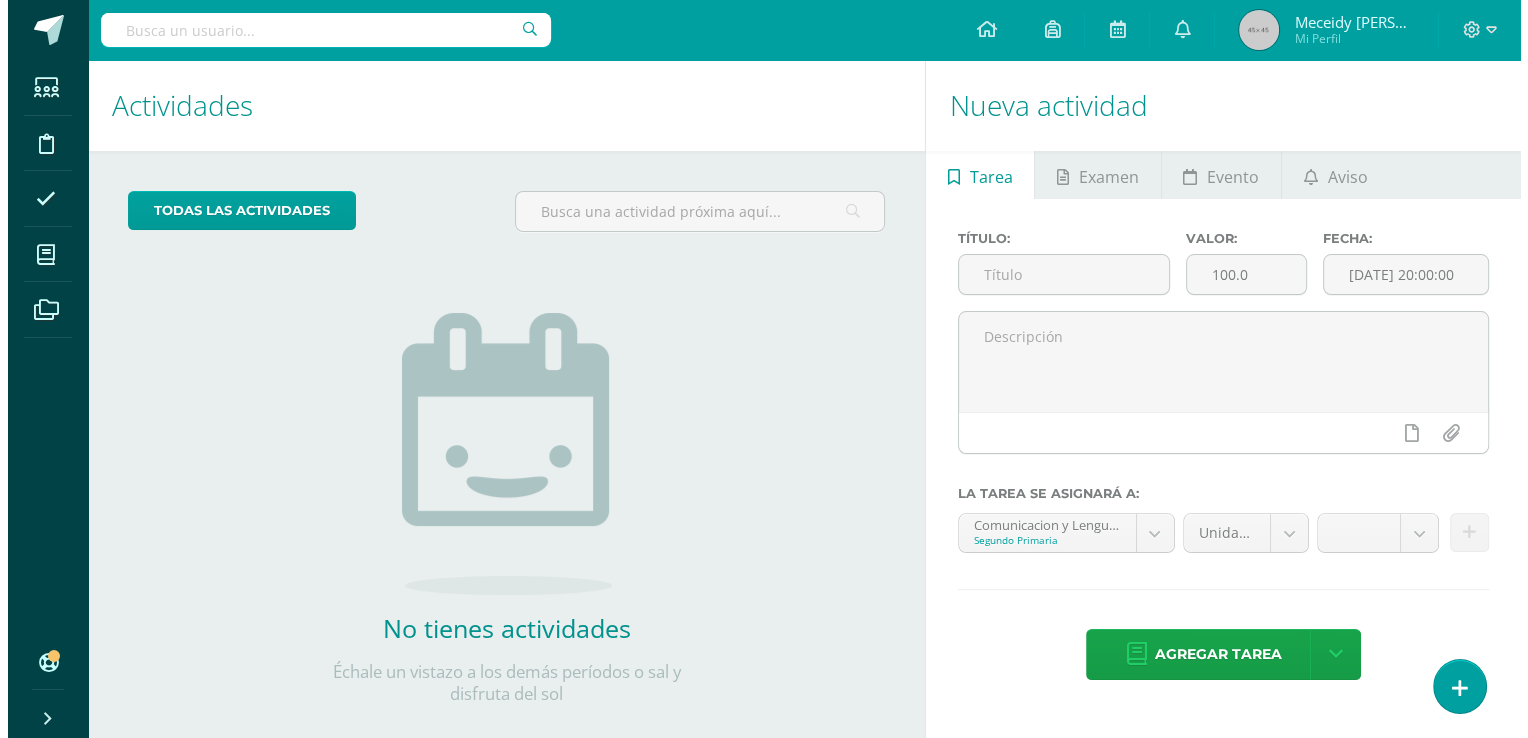 scroll, scrollTop: 0, scrollLeft: 0, axis: both 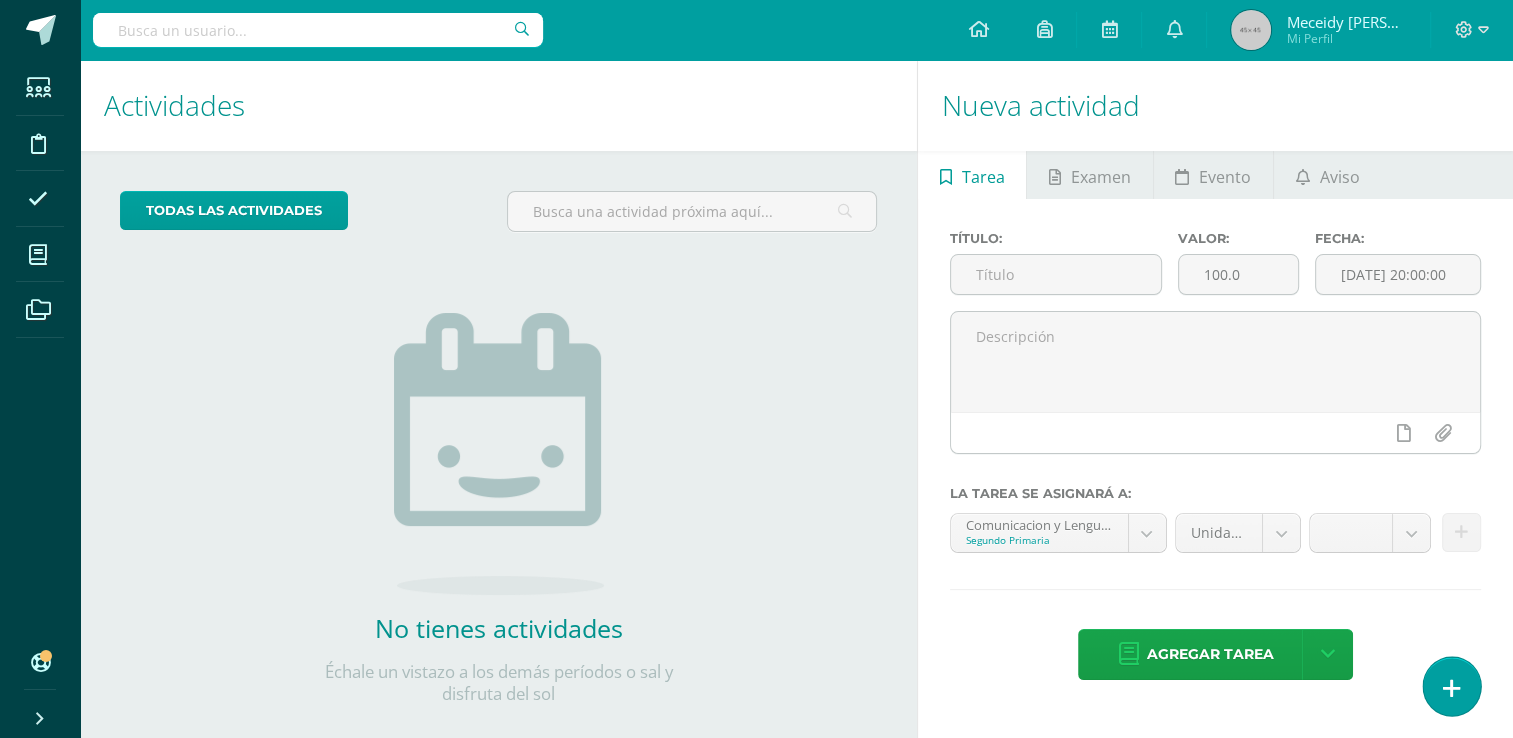 click at bounding box center (1452, 688) 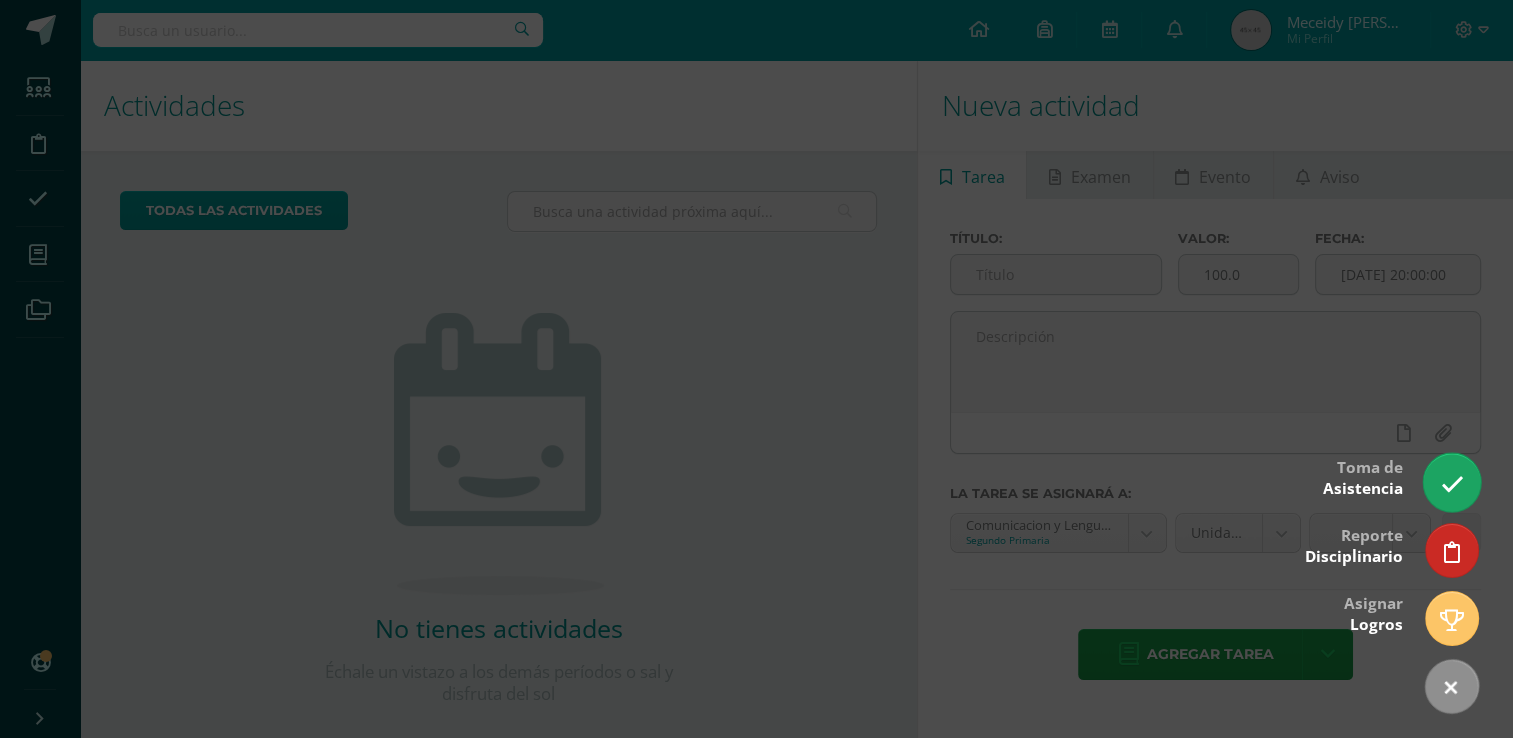click at bounding box center (1451, 484) 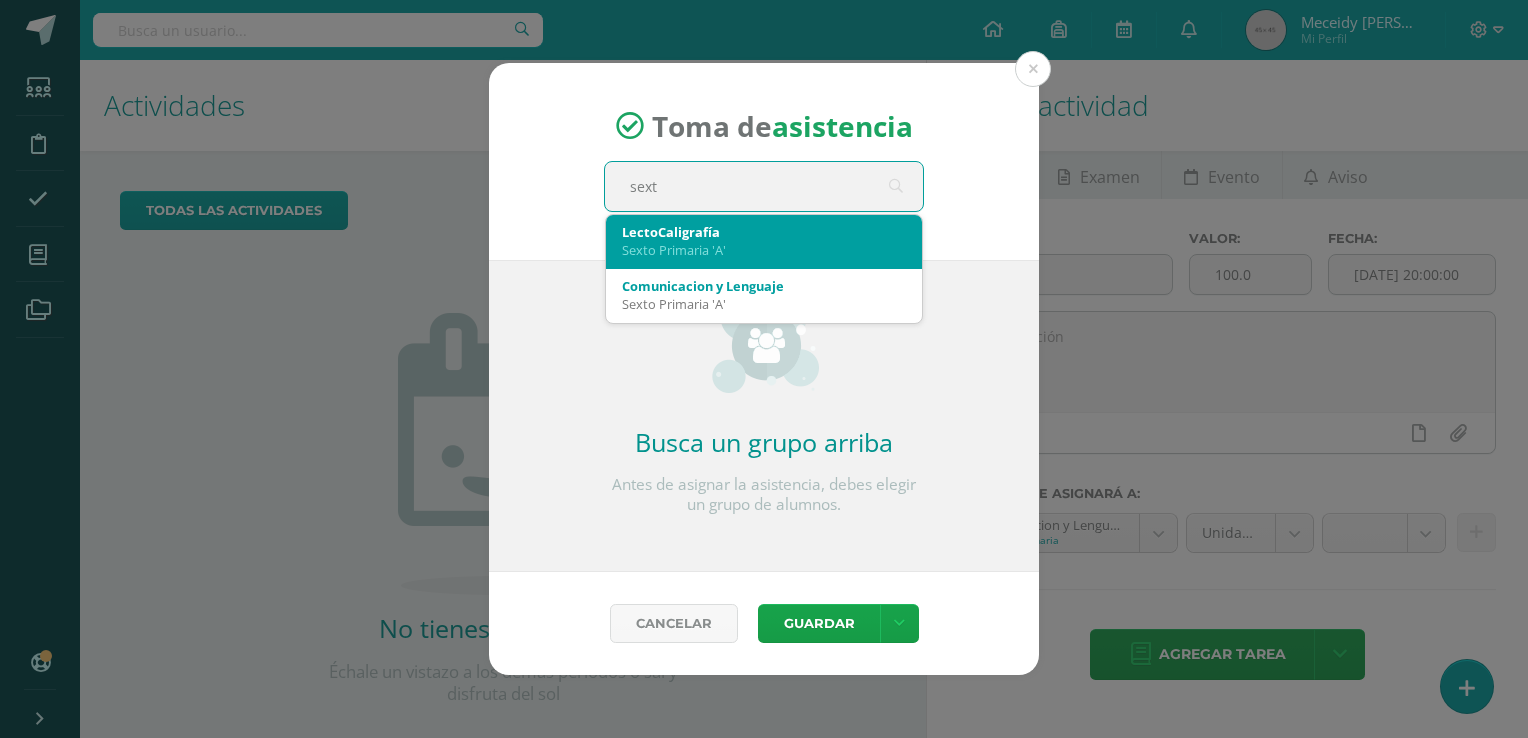 type on "sexto" 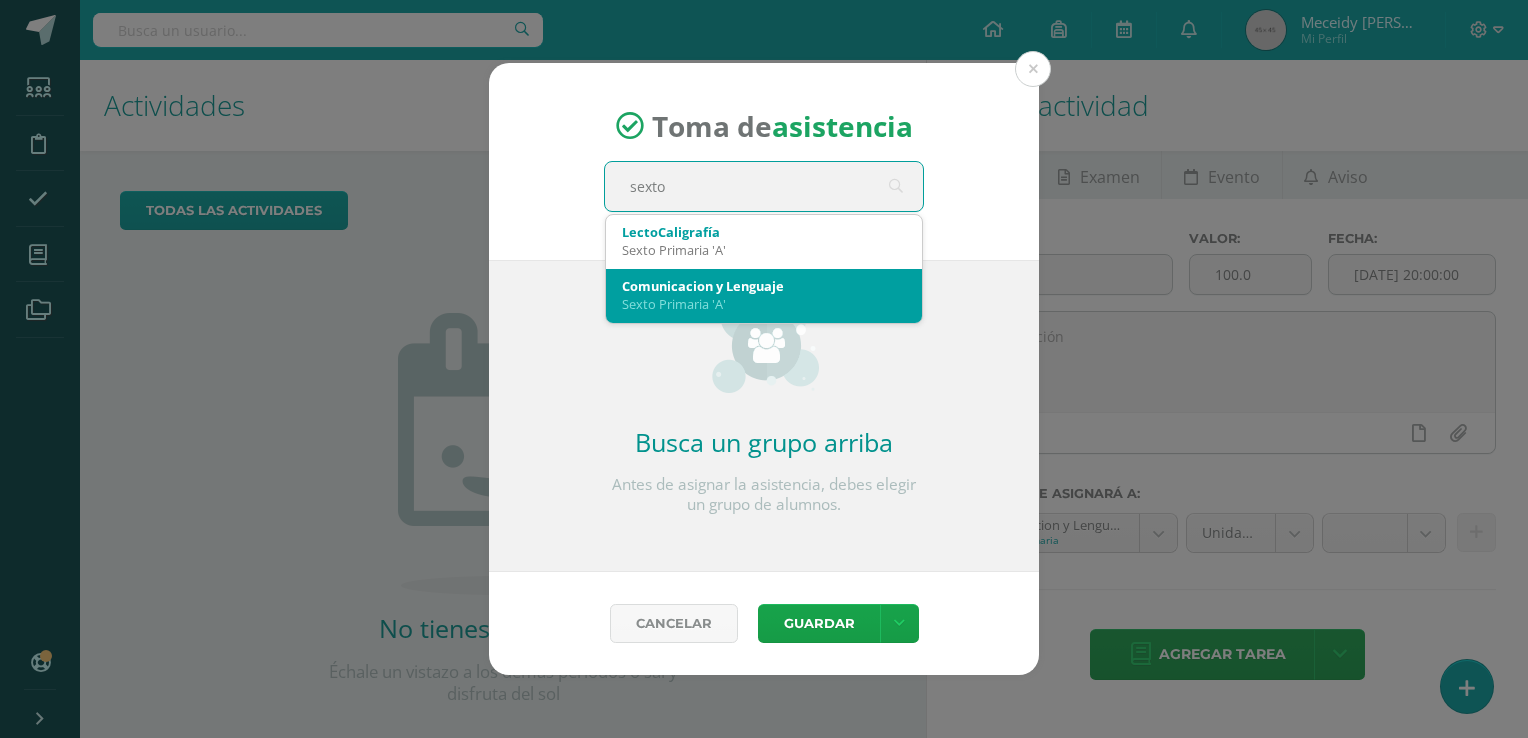 click on "Comunicacion y Lenguaje" at bounding box center [764, 286] 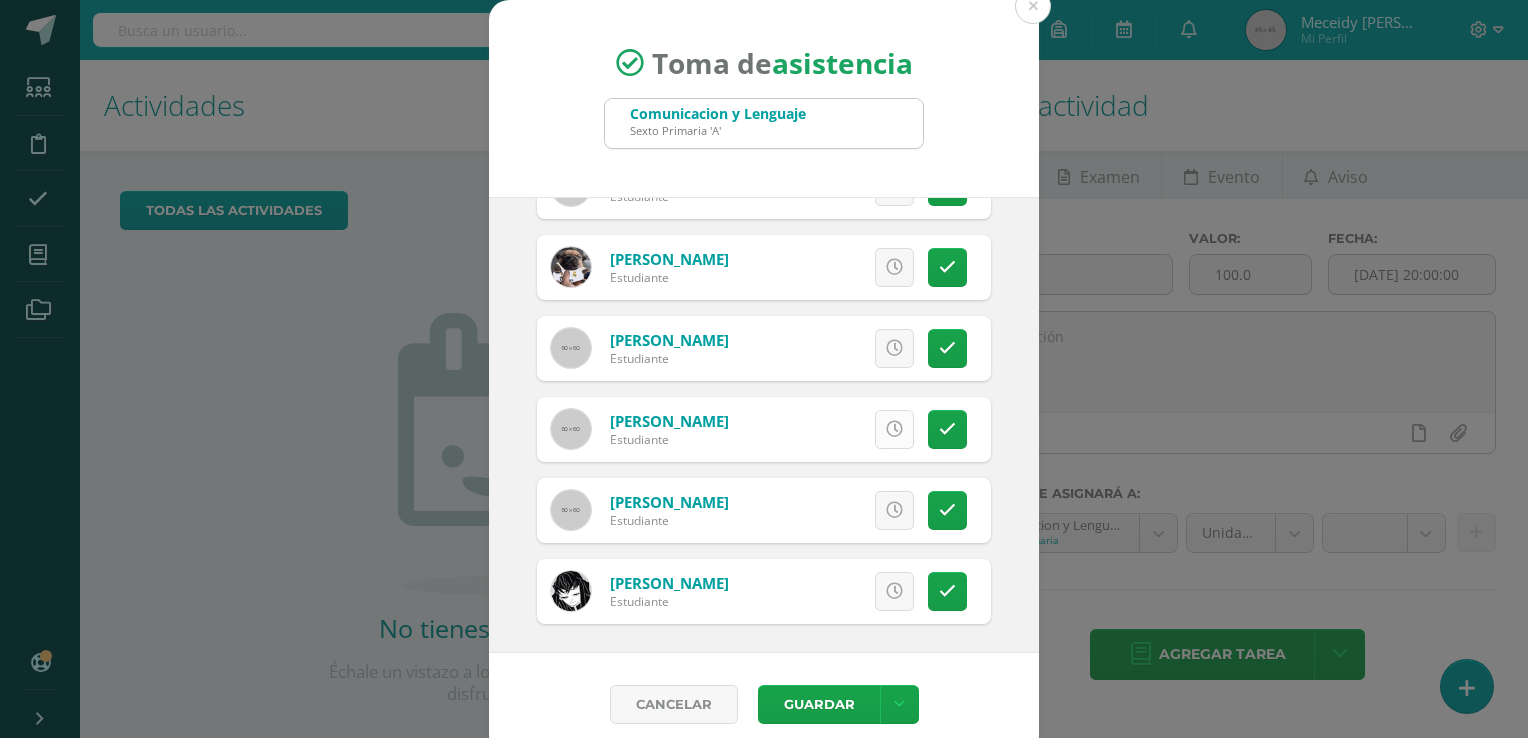 scroll, scrollTop: 703, scrollLeft: 0, axis: vertical 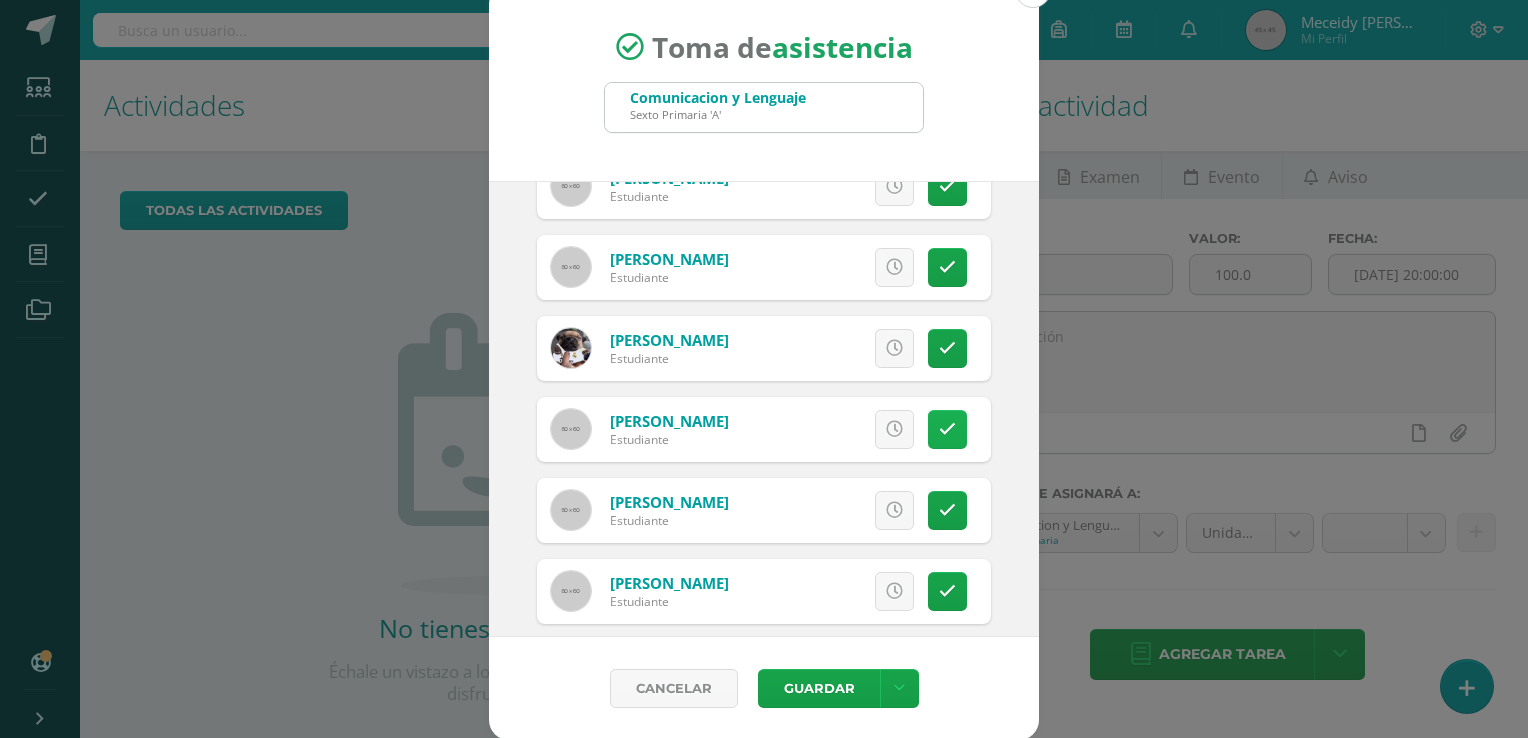 click at bounding box center [947, 429] 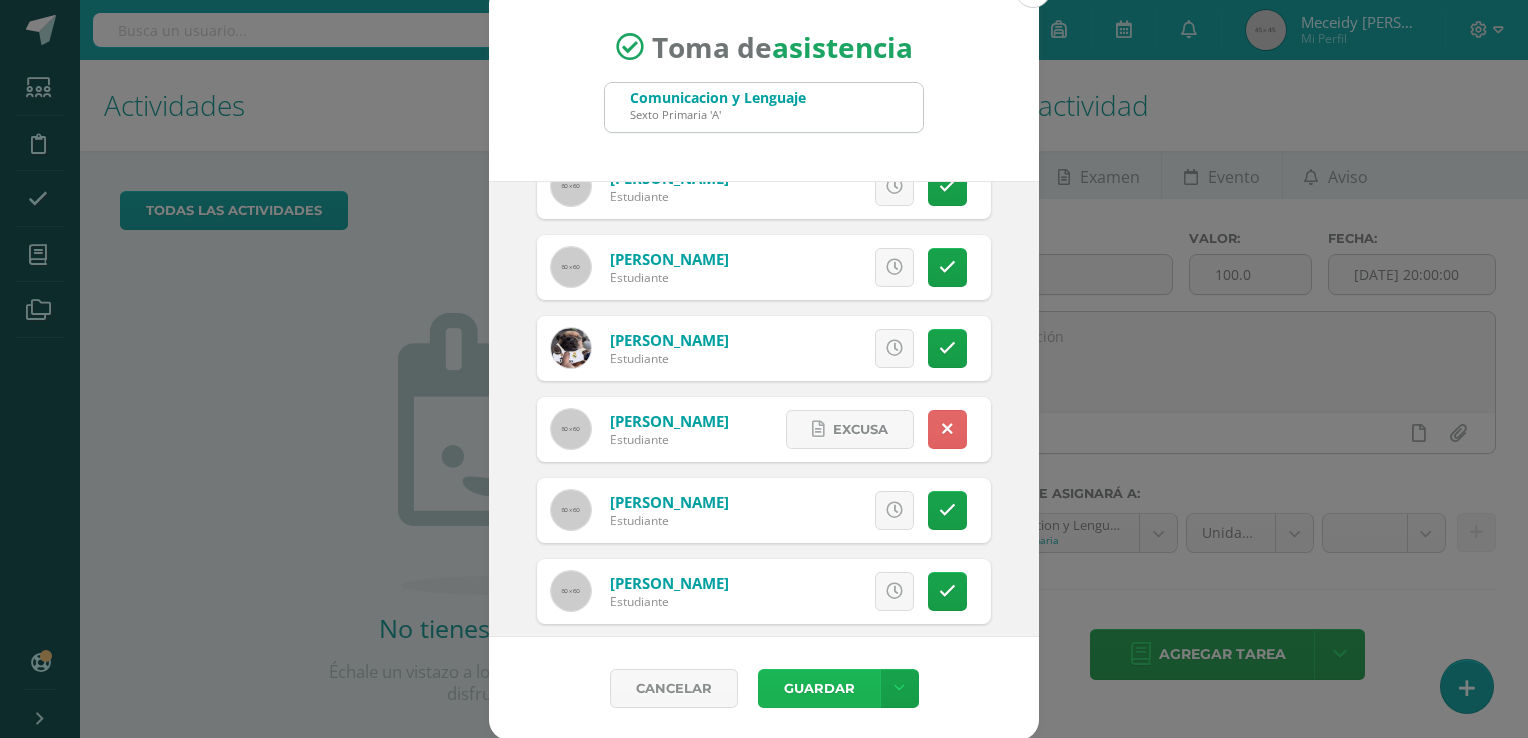 click on "Guardar" at bounding box center (819, 688) 